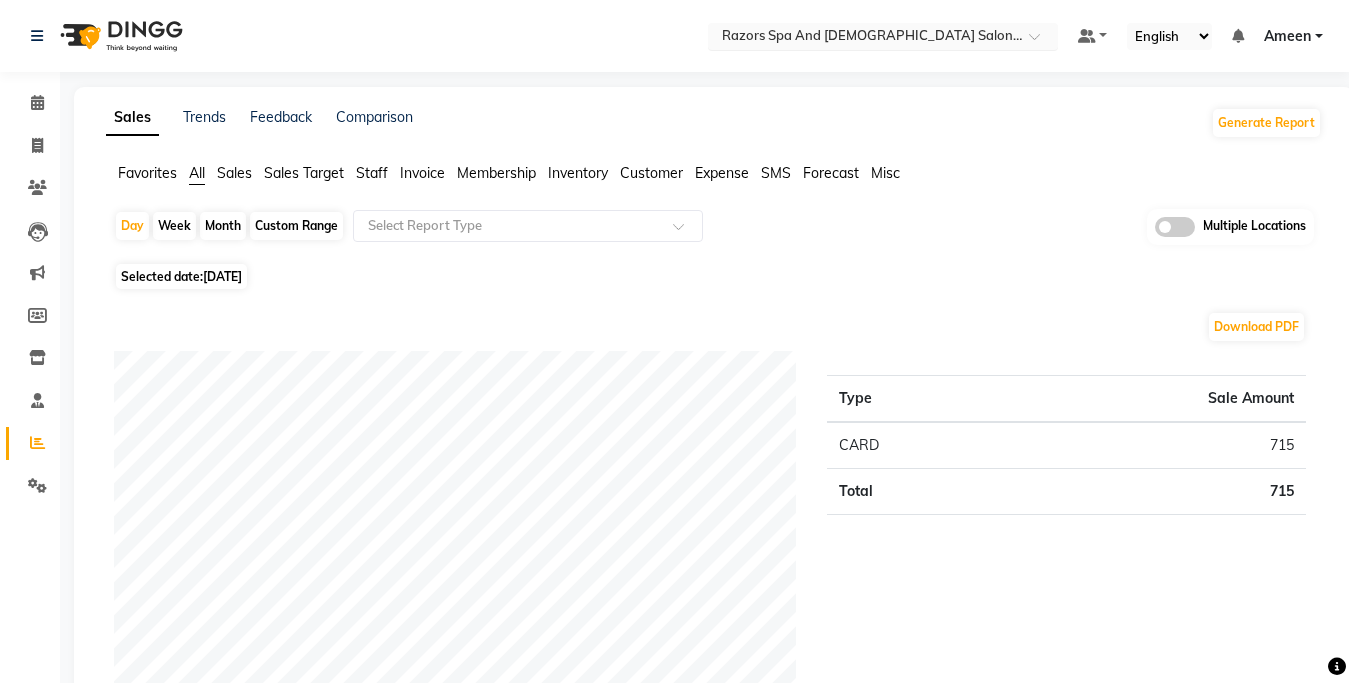 scroll, scrollTop: 0, scrollLeft: 0, axis: both 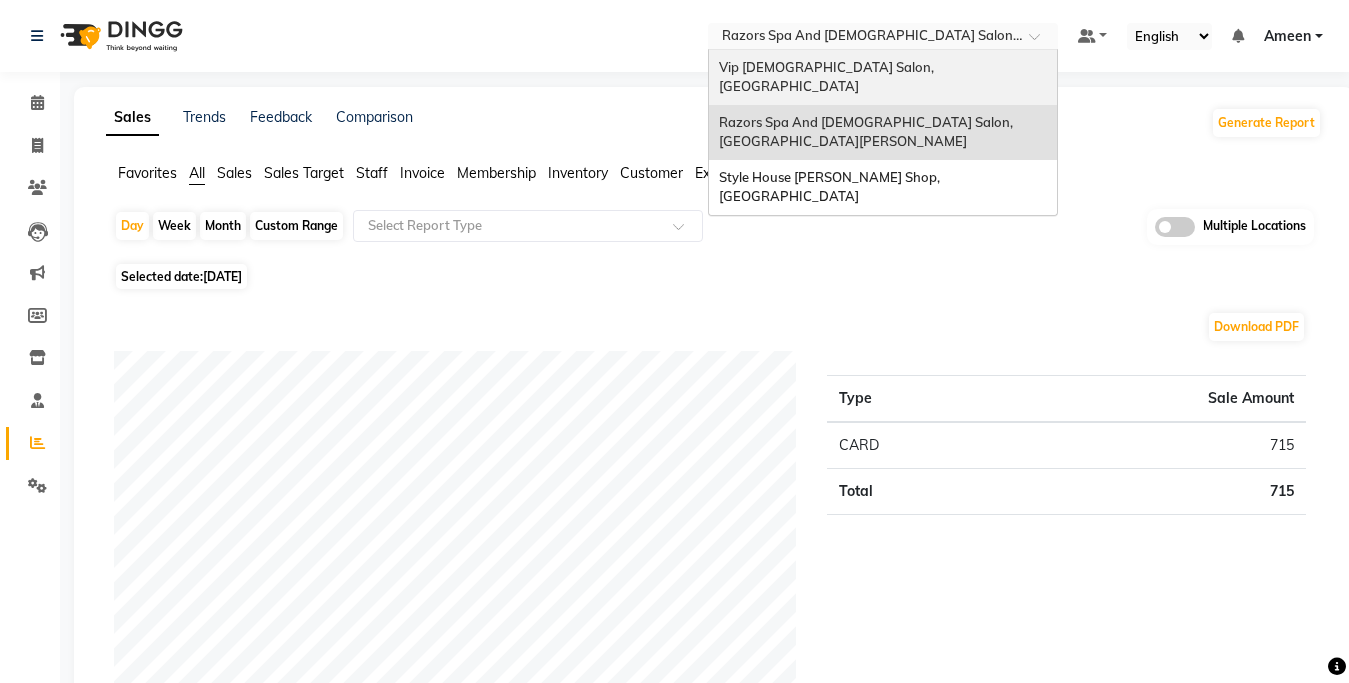 click on "Vip [DEMOGRAPHIC_DATA] Salon, [GEOGRAPHIC_DATA]" at bounding box center (828, 77) 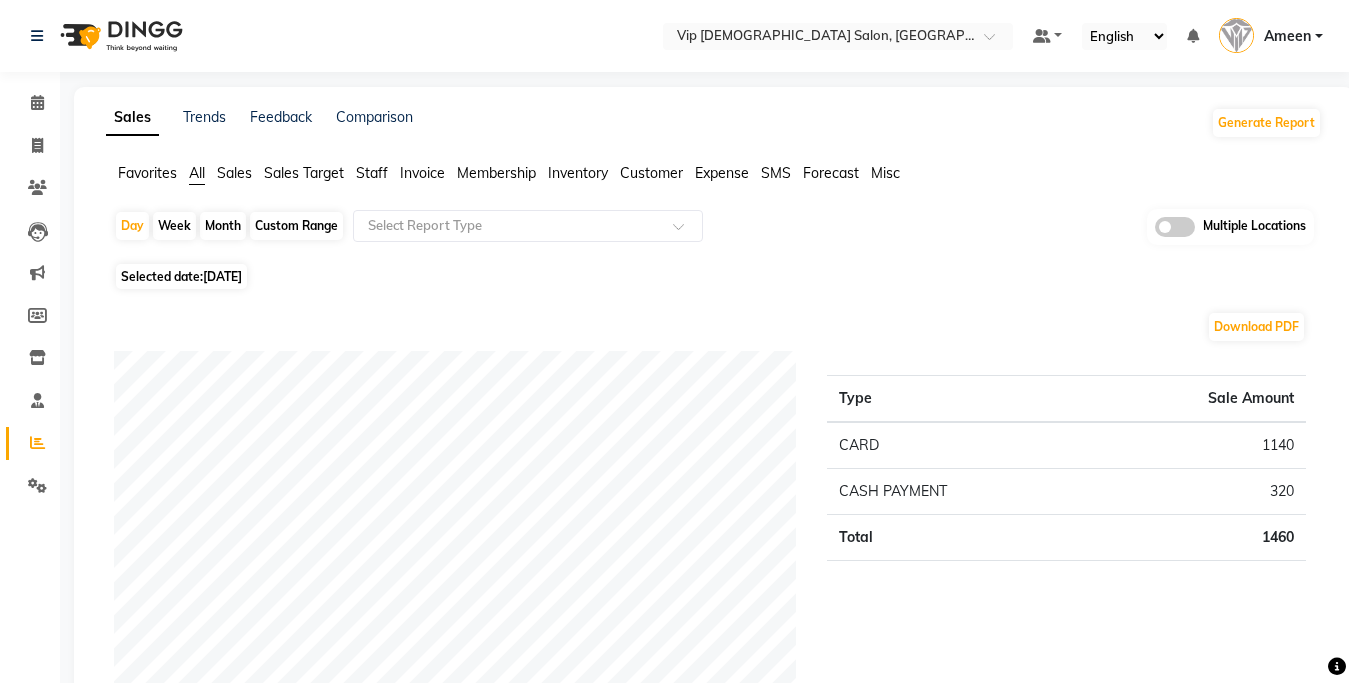 scroll, scrollTop: 0, scrollLeft: 0, axis: both 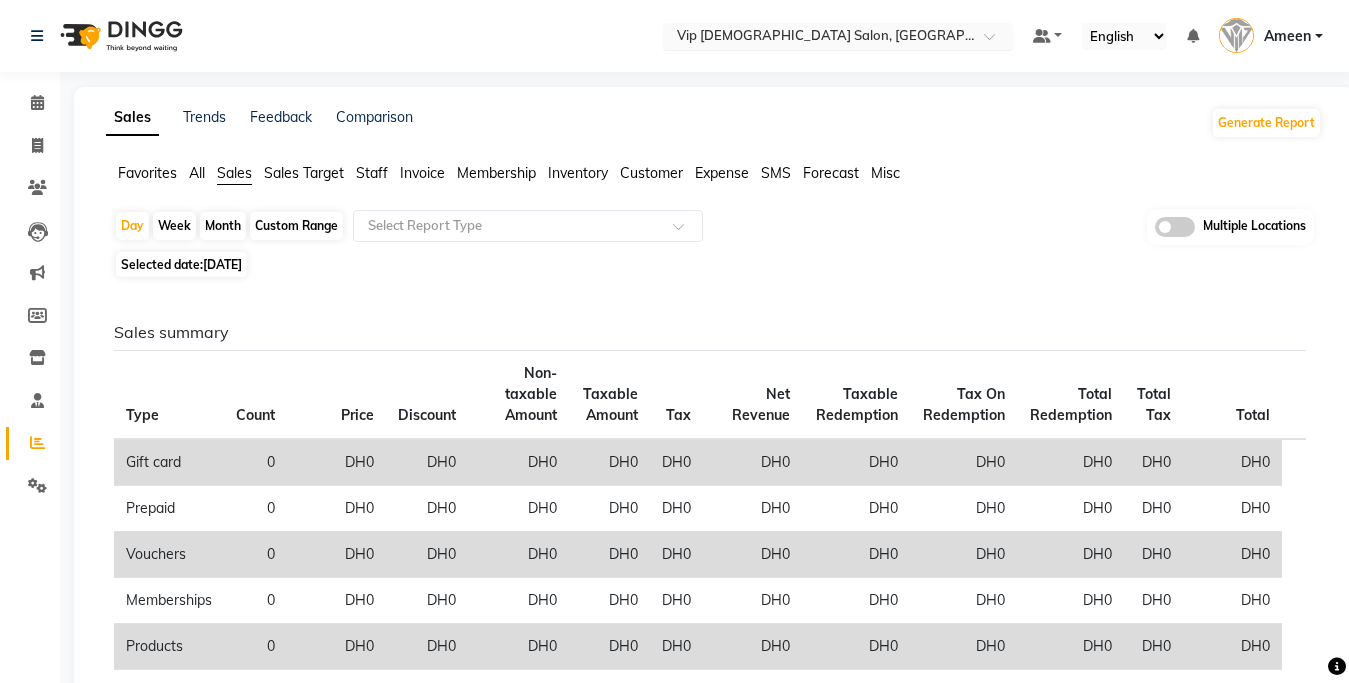 click at bounding box center [818, 38] 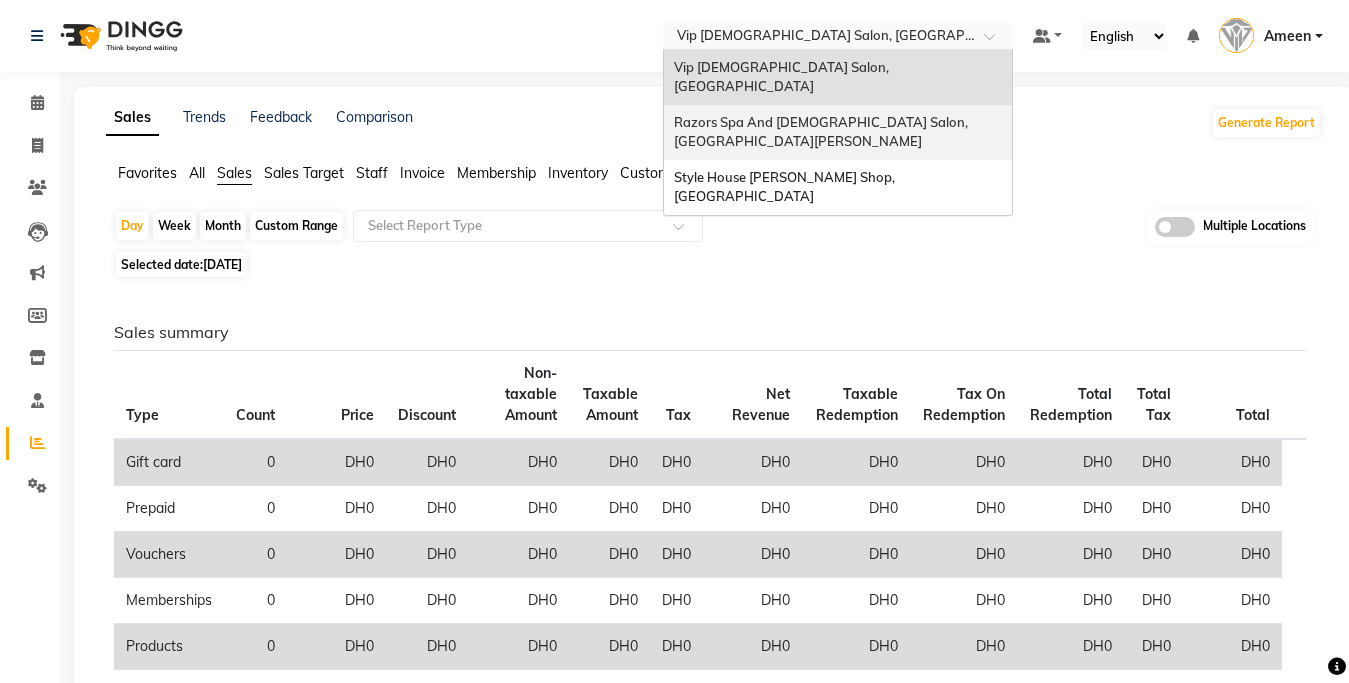 click on "Razors Spa And [DEMOGRAPHIC_DATA] Salon, [GEOGRAPHIC_DATA][PERSON_NAME]" at bounding box center [838, 132] 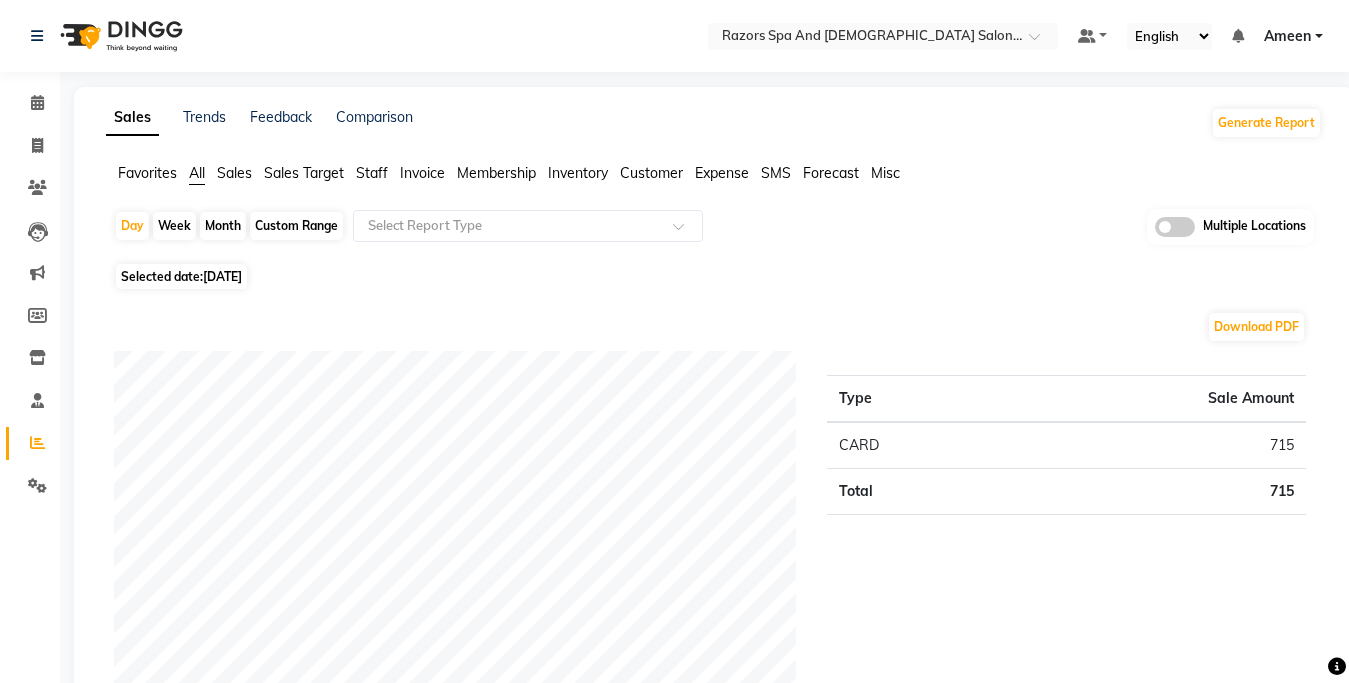 scroll, scrollTop: 0, scrollLeft: 0, axis: both 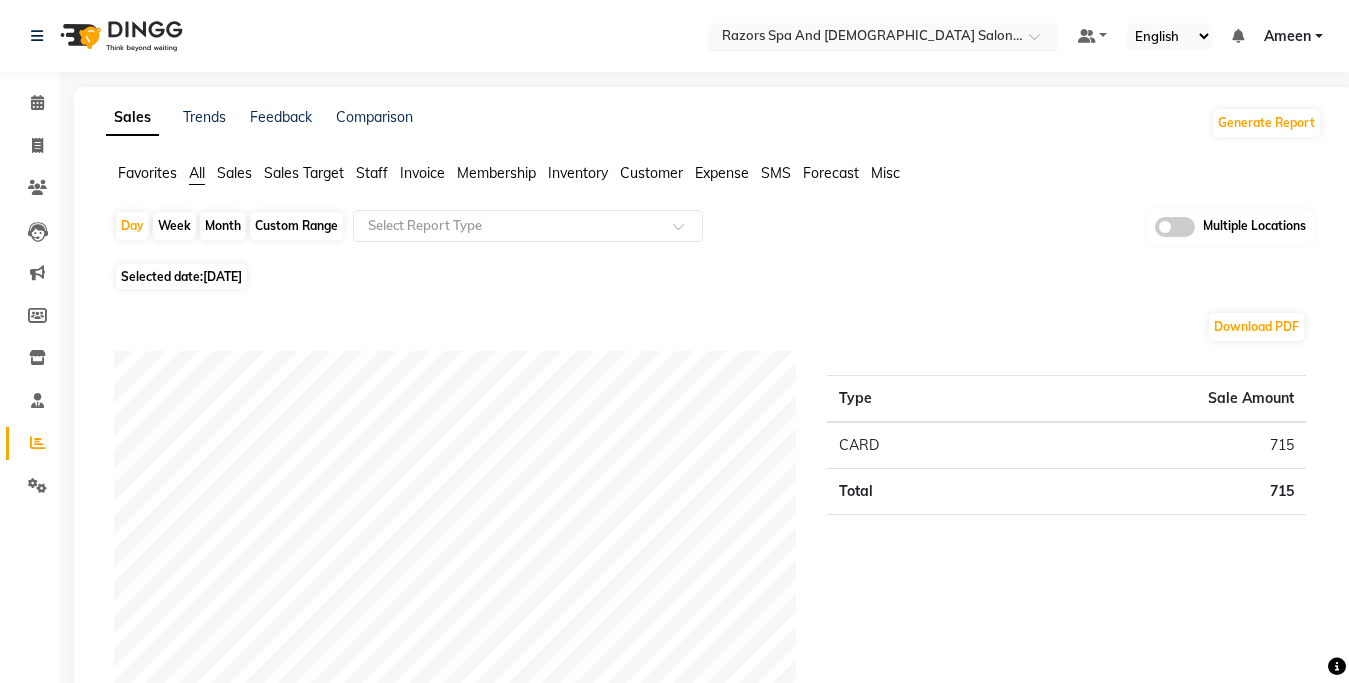 click at bounding box center (863, 38) 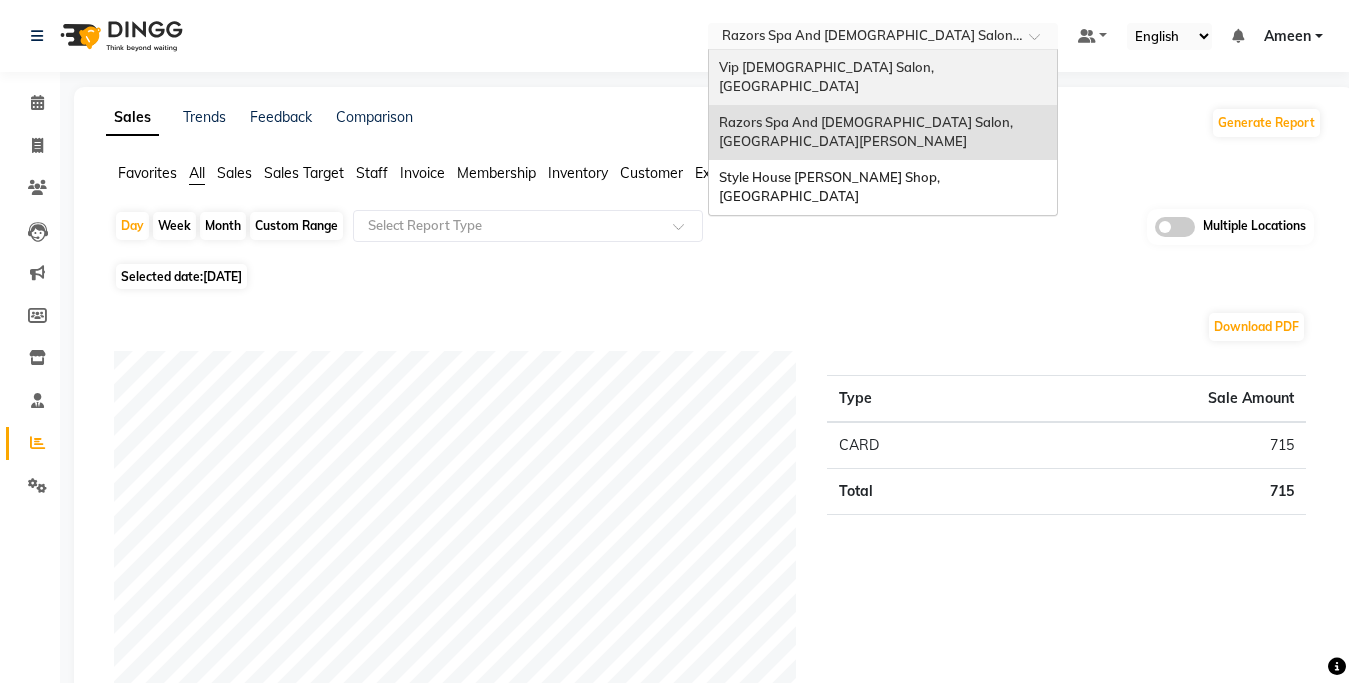 click on "Vip [DEMOGRAPHIC_DATA] Salon, [GEOGRAPHIC_DATA]" at bounding box center (883, 77) 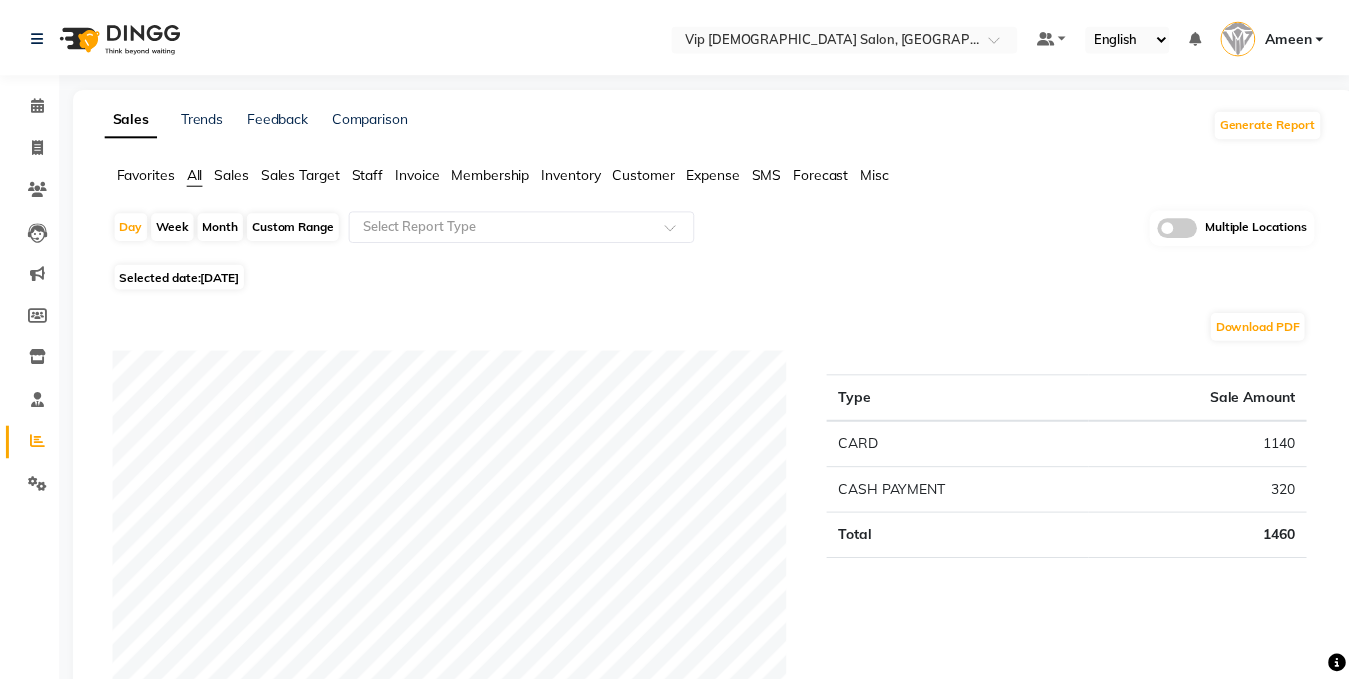 scroll, scrollTop: 0, scrollLeft: 0, axis: both 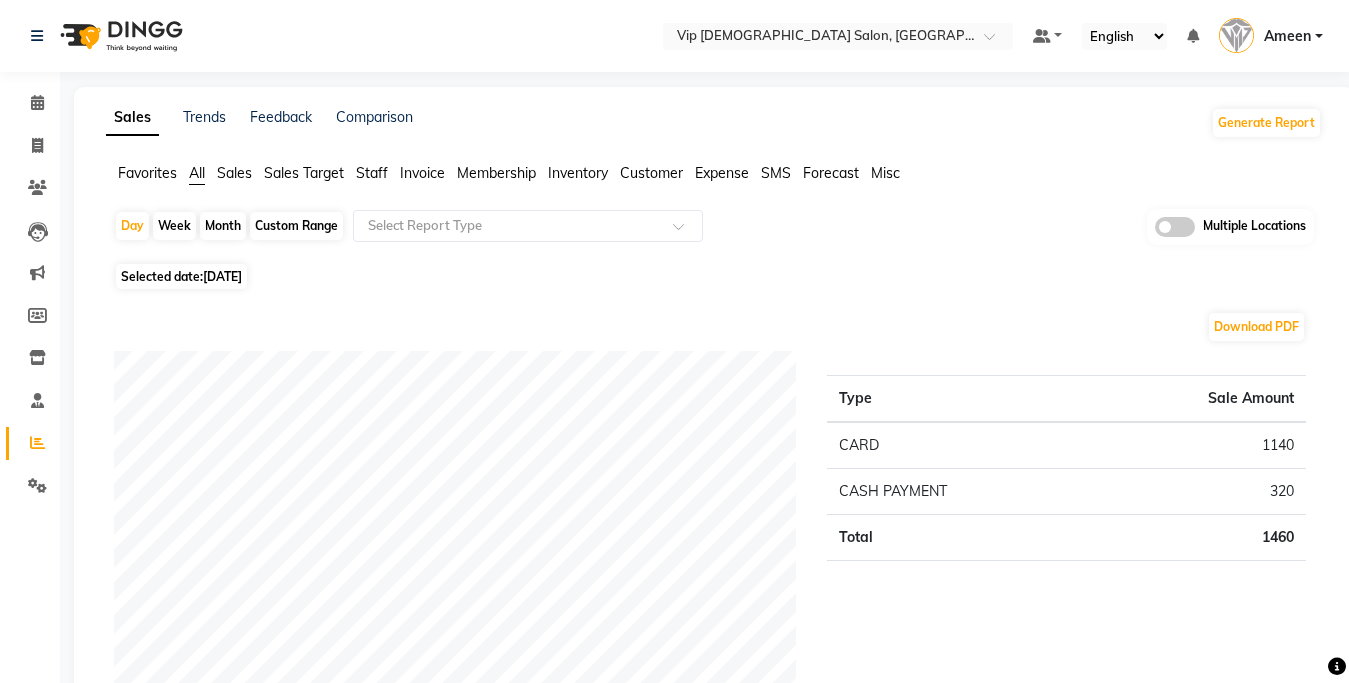 click on "Sales" 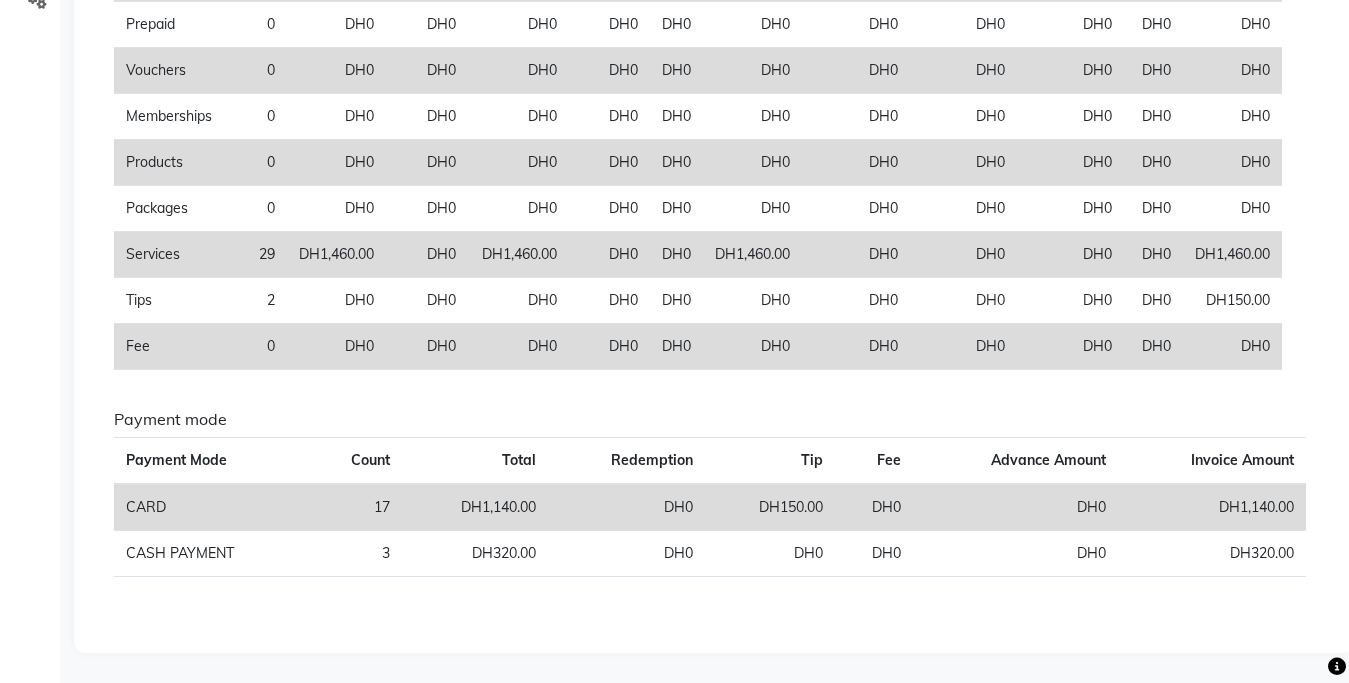 scroll, scrollTop: 0, scrollLeft: 0, axis: both 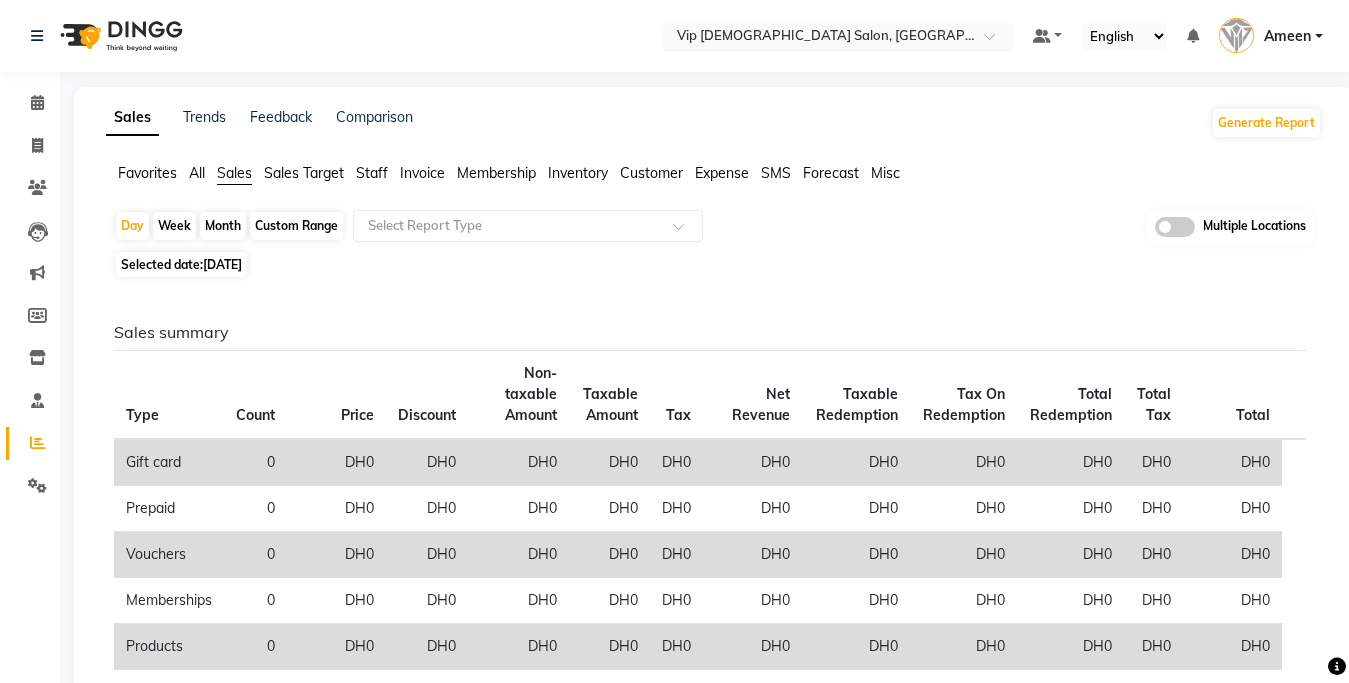 click on "Select Location × Vip Gents Salon, Hor Al Anz East" at bounding box center (838, 36) 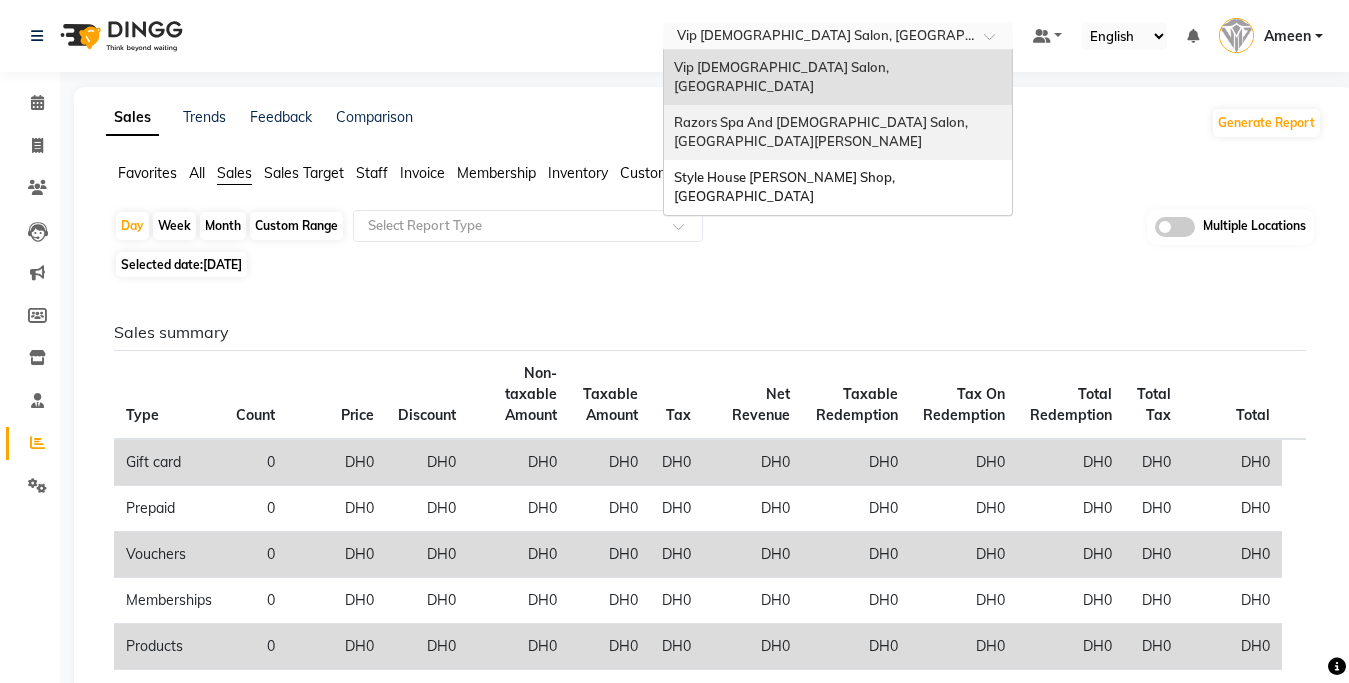 click on "Razors Spa And [DEMOGRAPHIC_DATA] Salon, [GEOGRAPHIC_DATA][PERSON_NAME]" at bounding box center [822, 132] 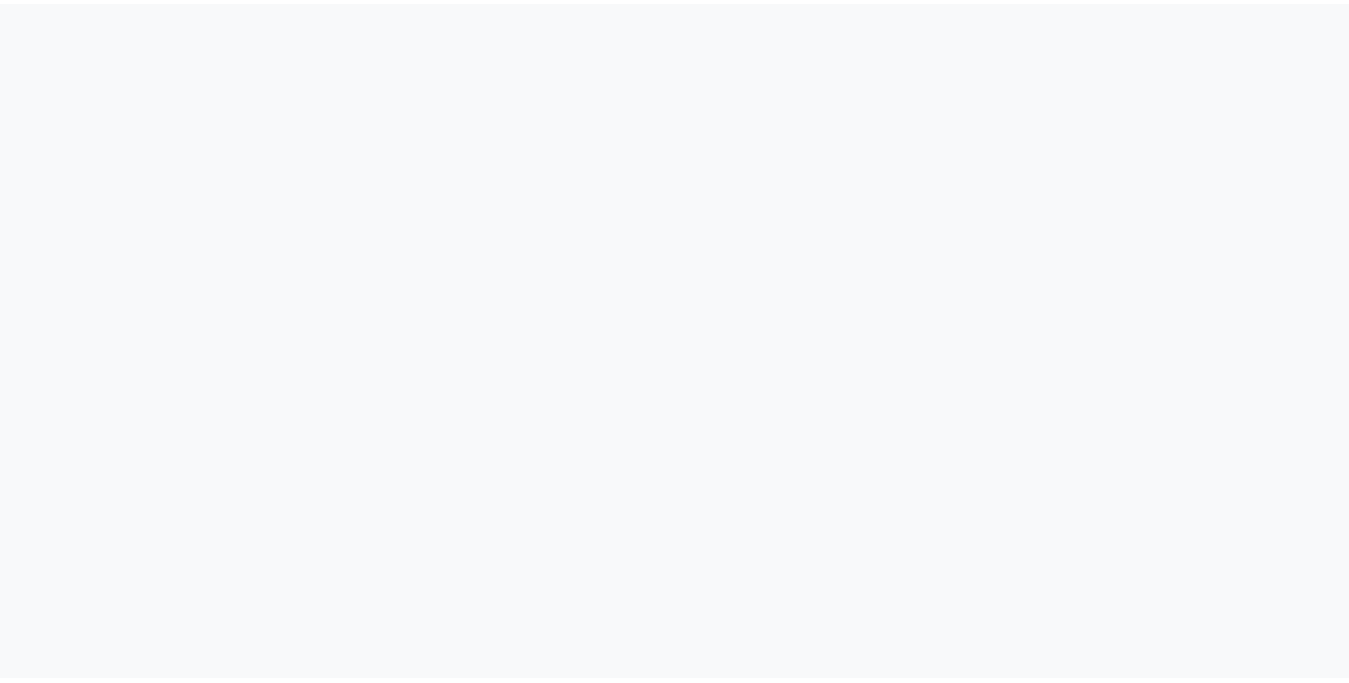 scroll, scrollTop: 0, scrollLeft: 0, axis: both 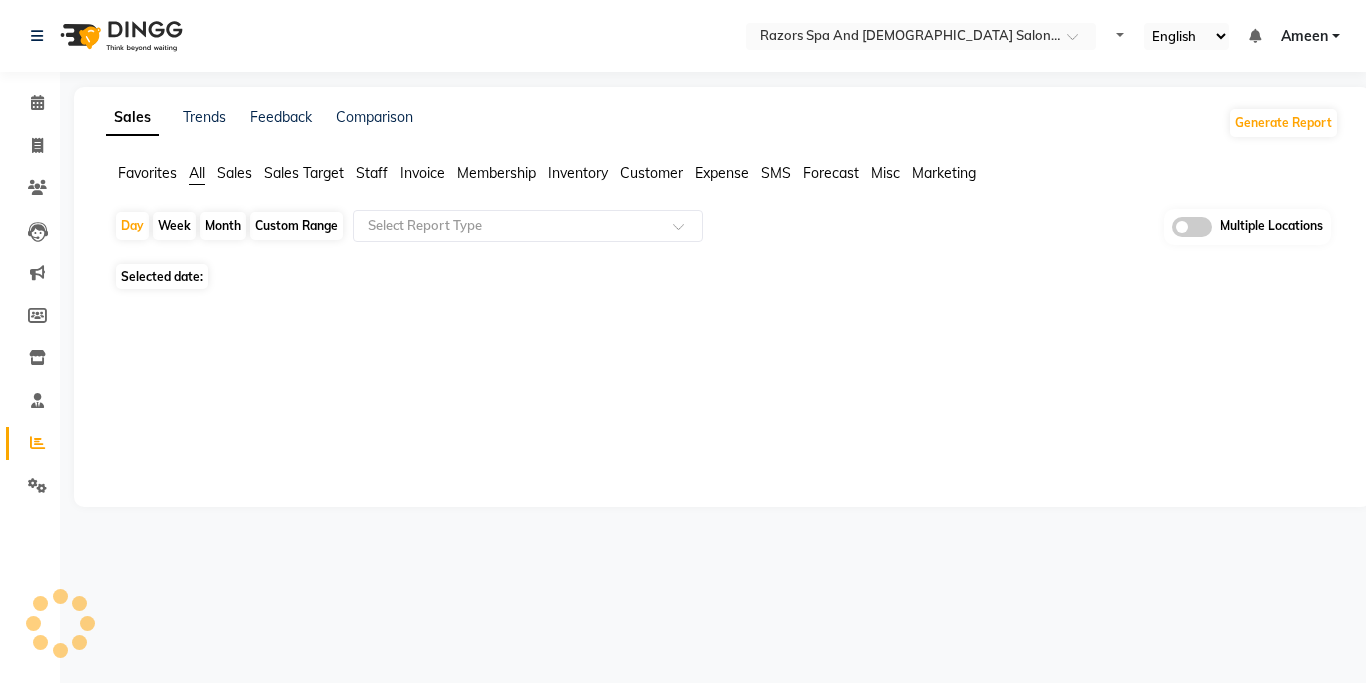 select on "en" 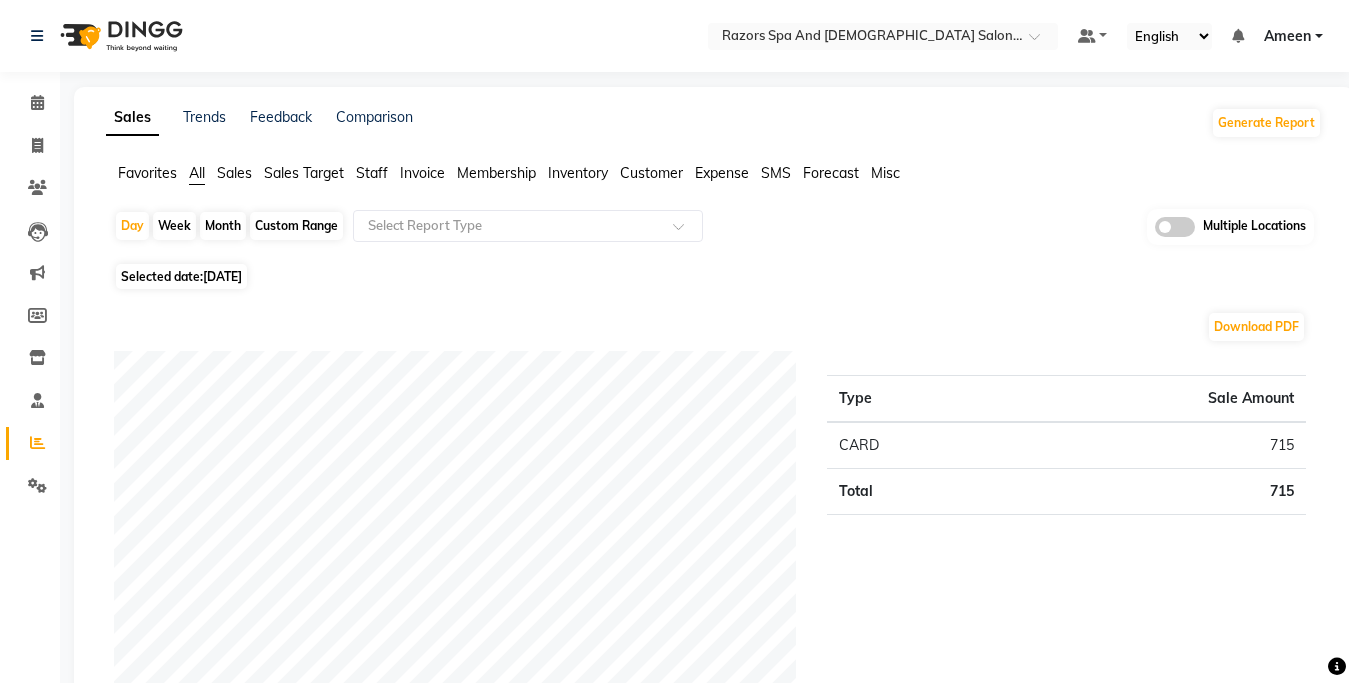 click on "Sales" 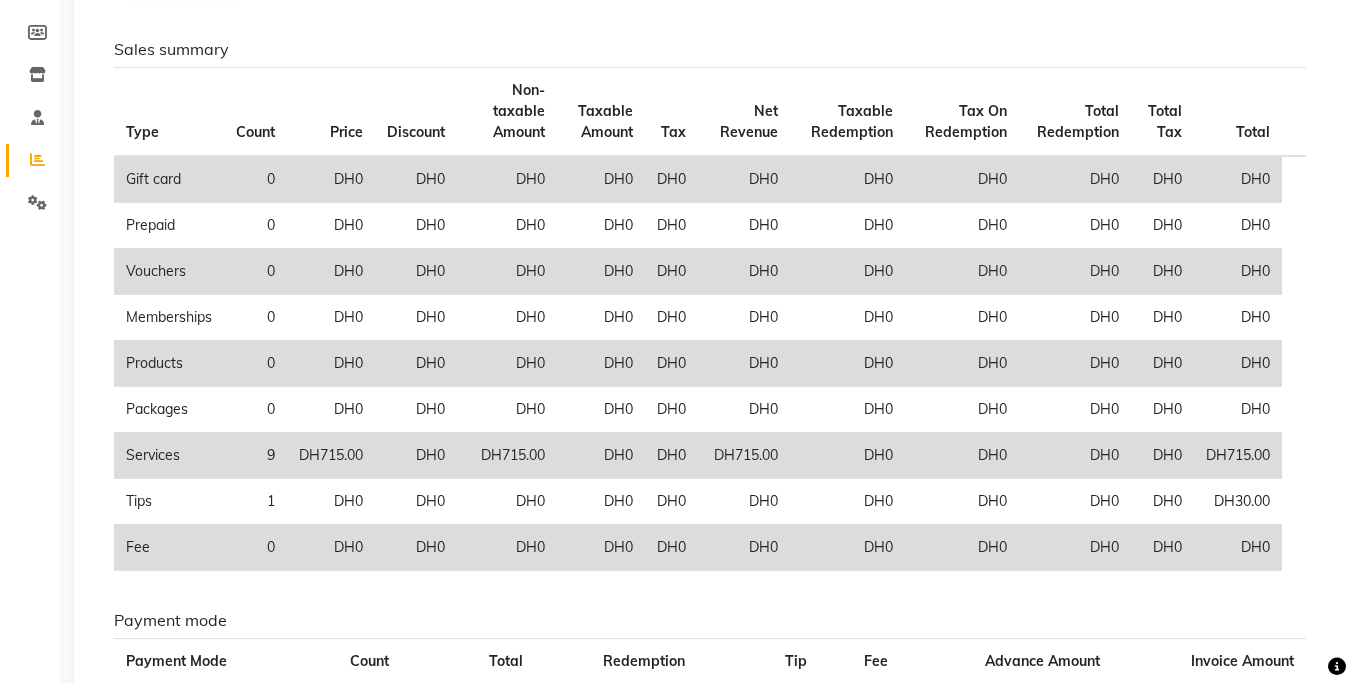 scroll, scrollTop: 439, scrollLeft: 0, axis: vertical 